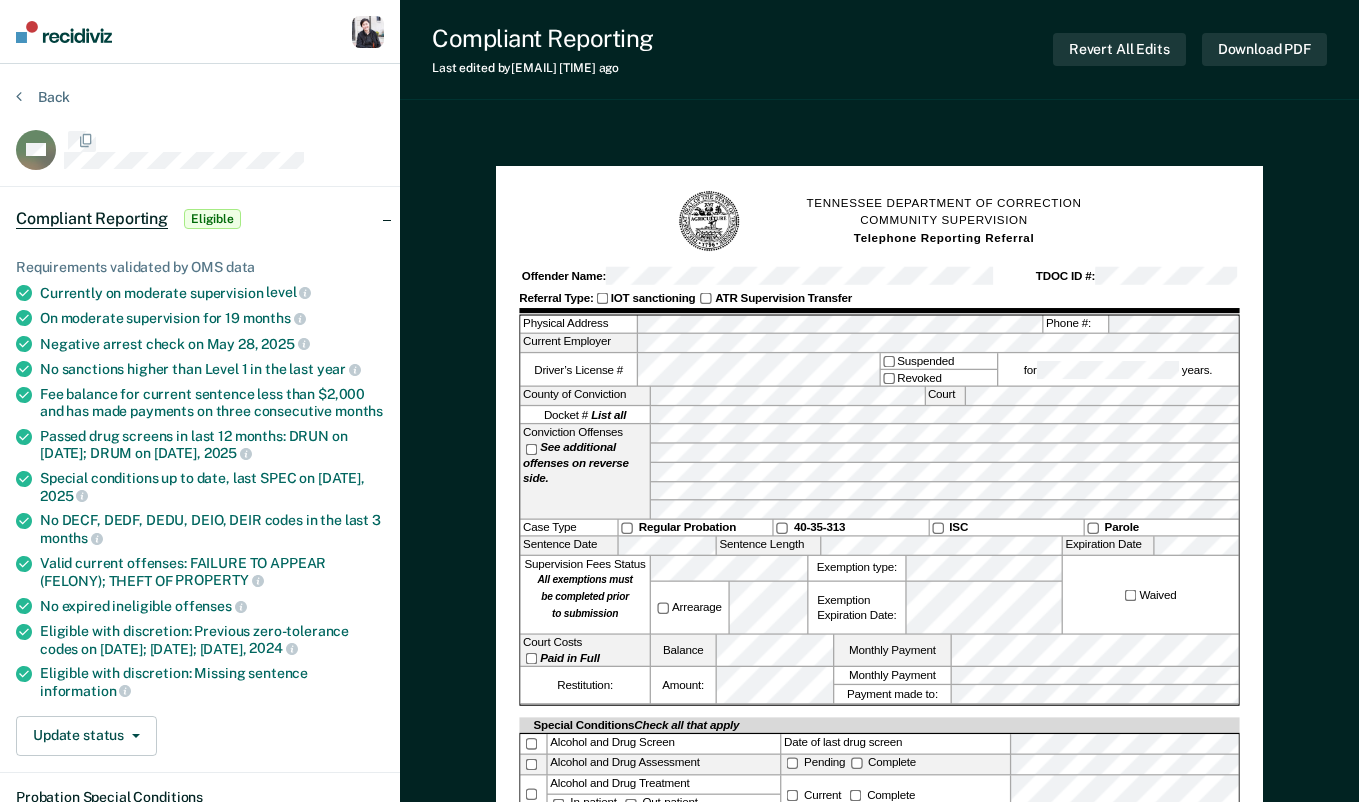scroll, scrollTop: 0, scrollLeft: 0, axis: both 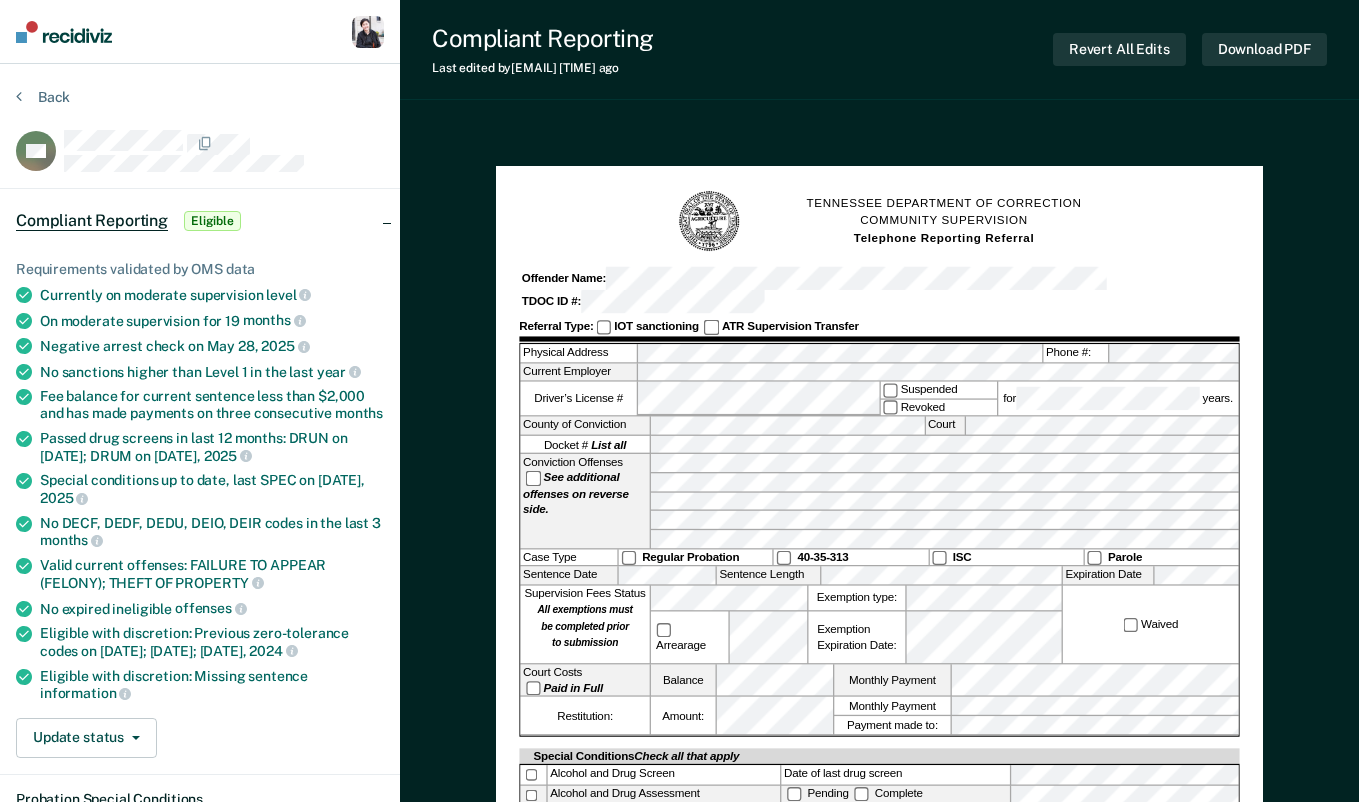 click at bounding box center [64, 32] 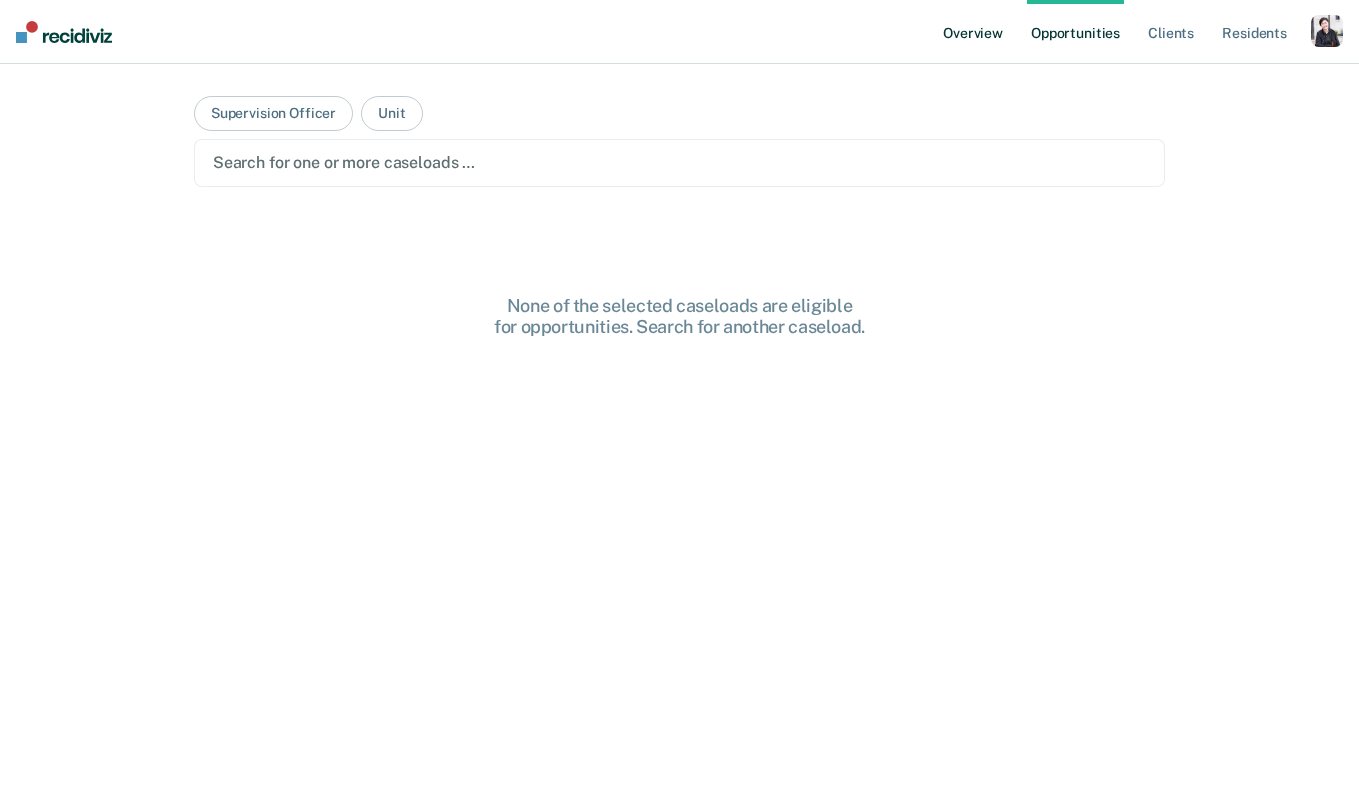 click on "Overview" at bounding box center [973, 32] 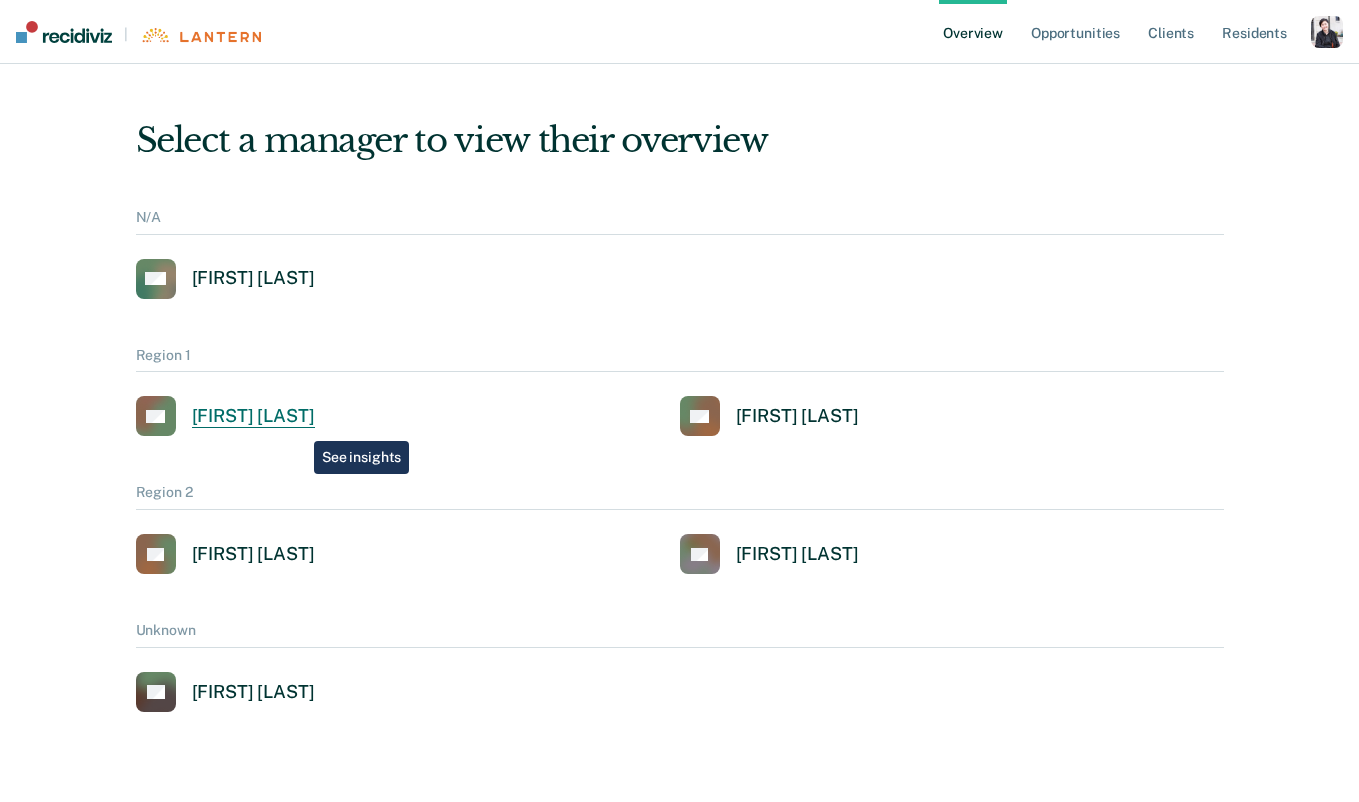 click on "Alejandro D Gonzalez" at bounding box center [253, 416] 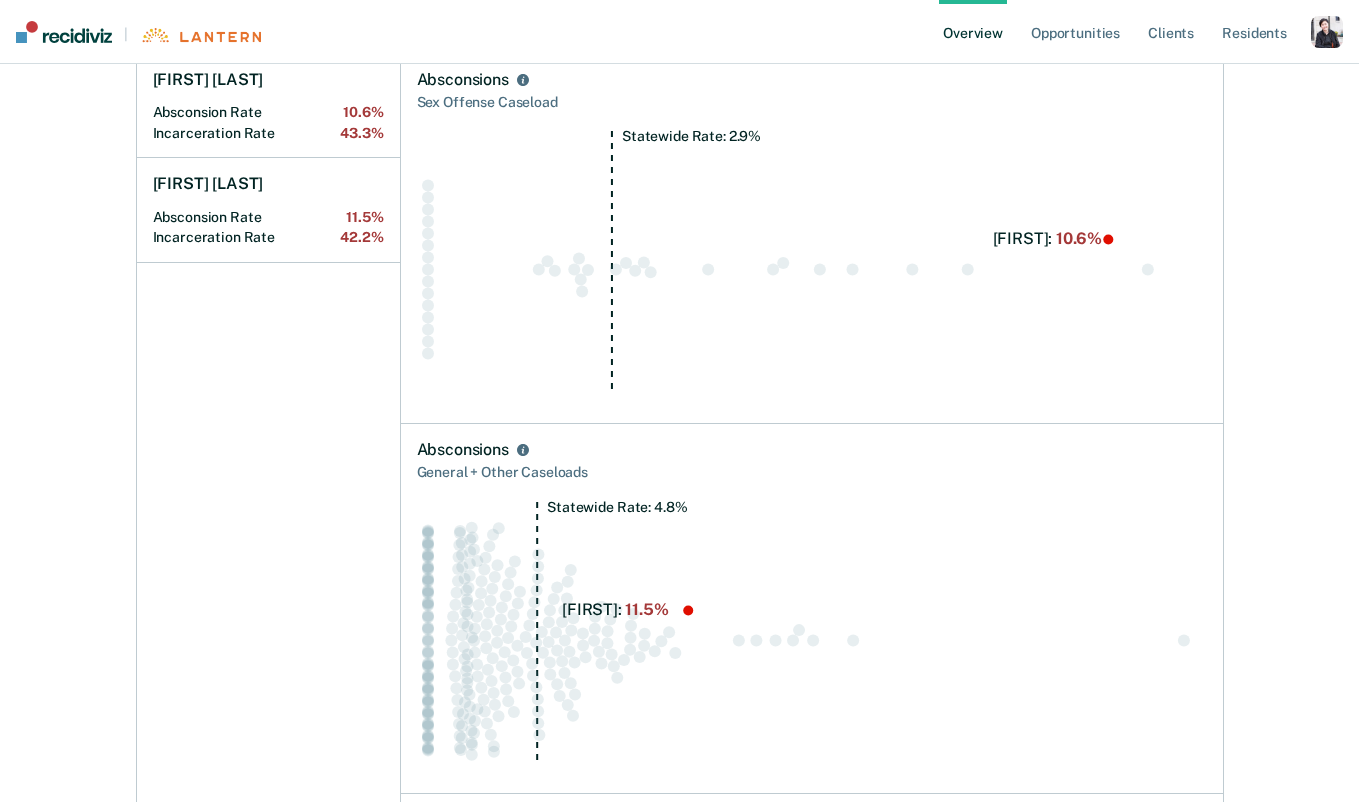 scroll, scrollTop: 0, scrollLeft: 0, axis: both 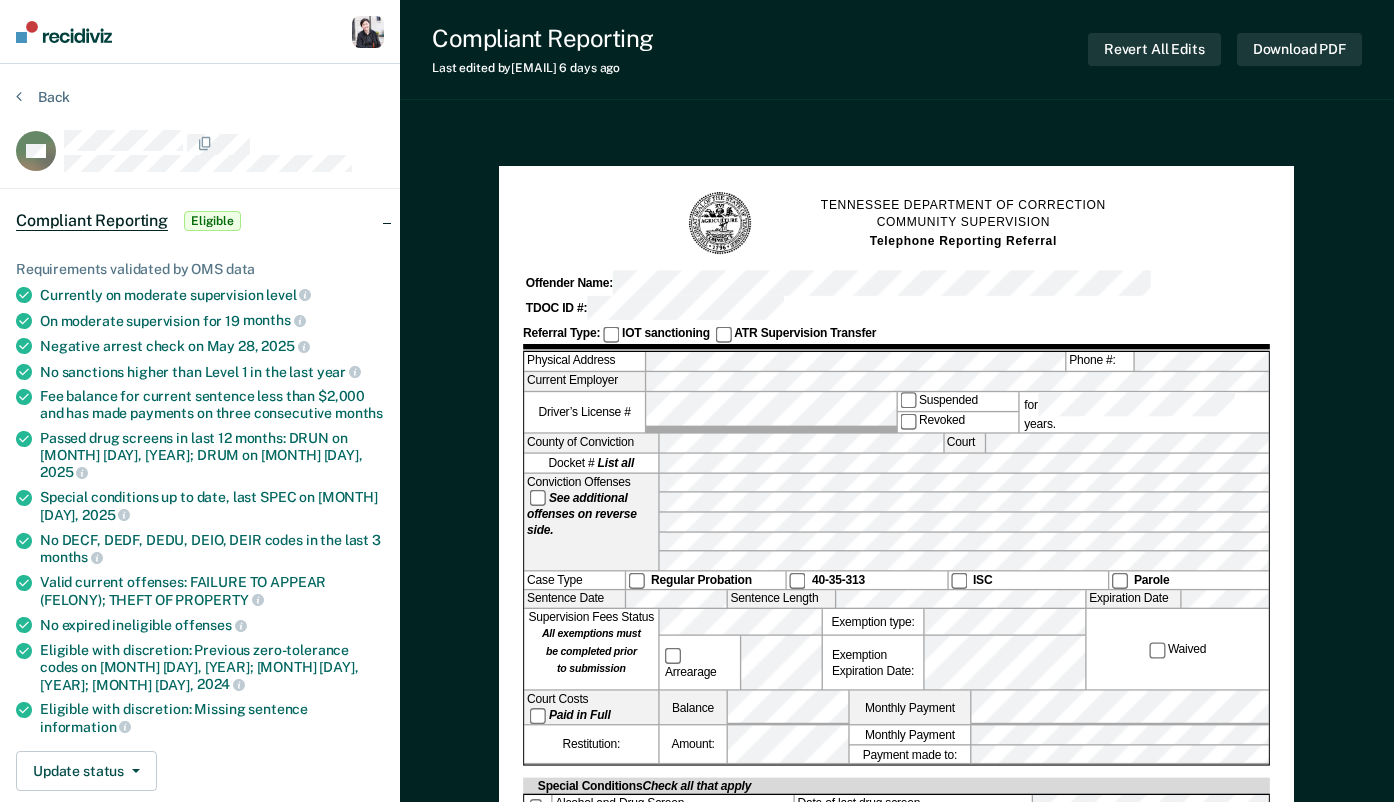 click at bounding box center (64, 32) 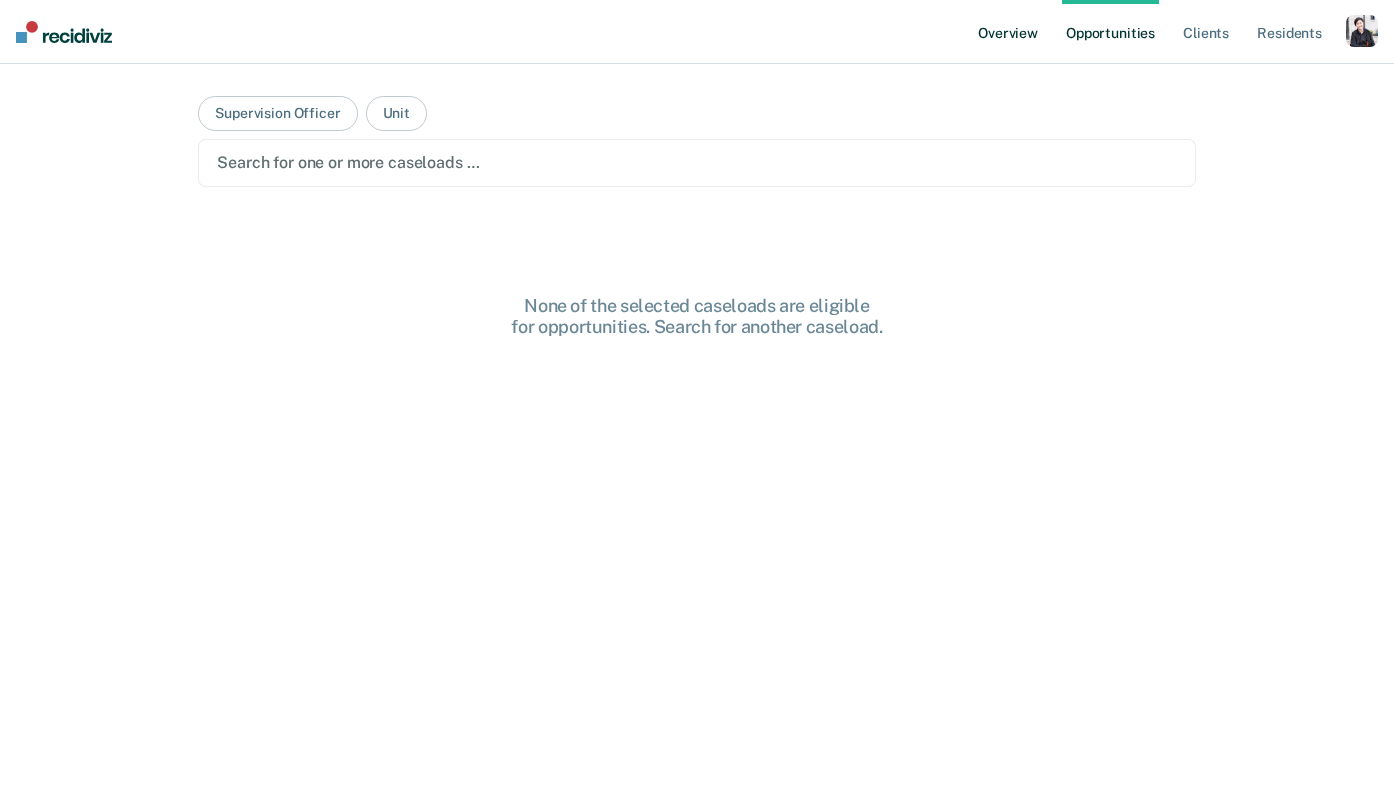 click on "Overview" at bounding box center [1008, 32] 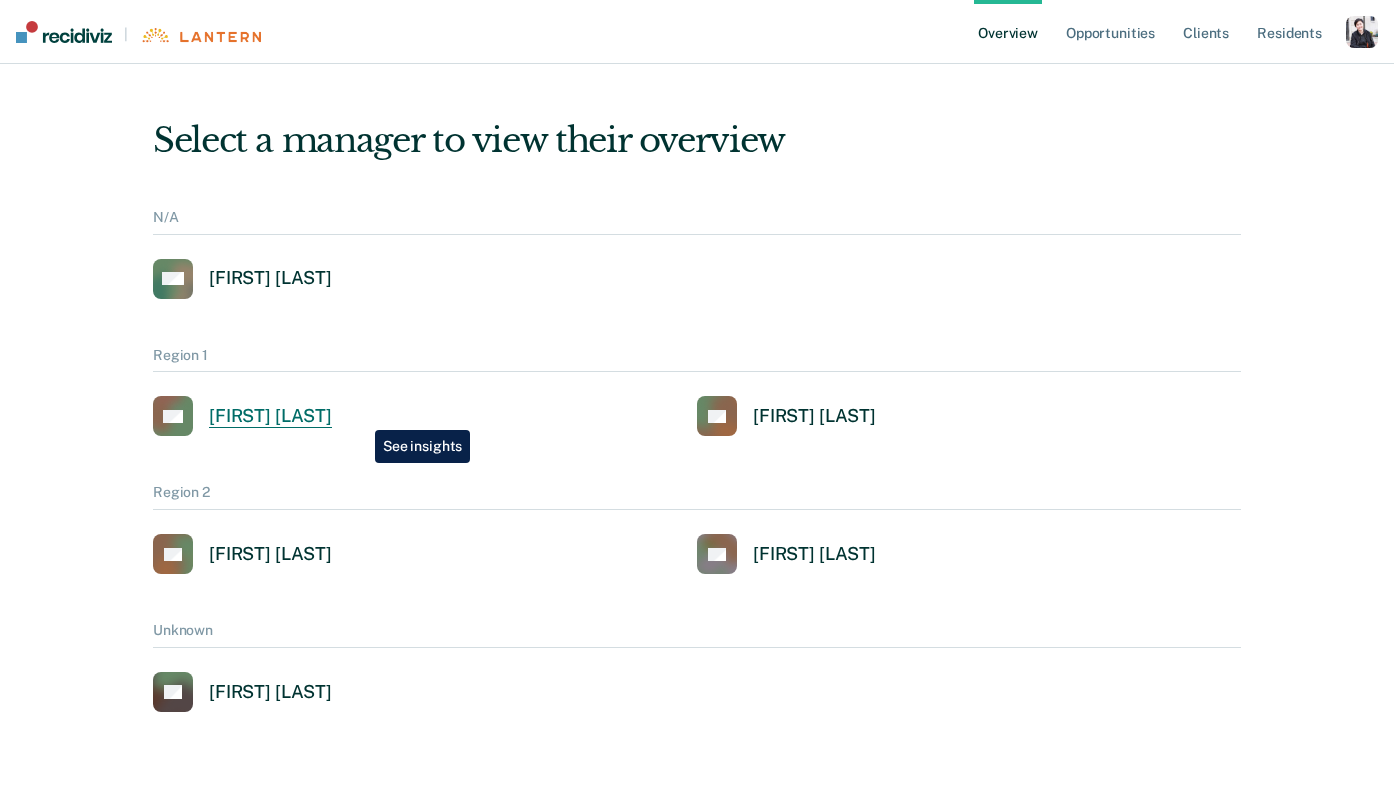 click on "[FIRST] [LAST]" at bounding box center (270, 416) 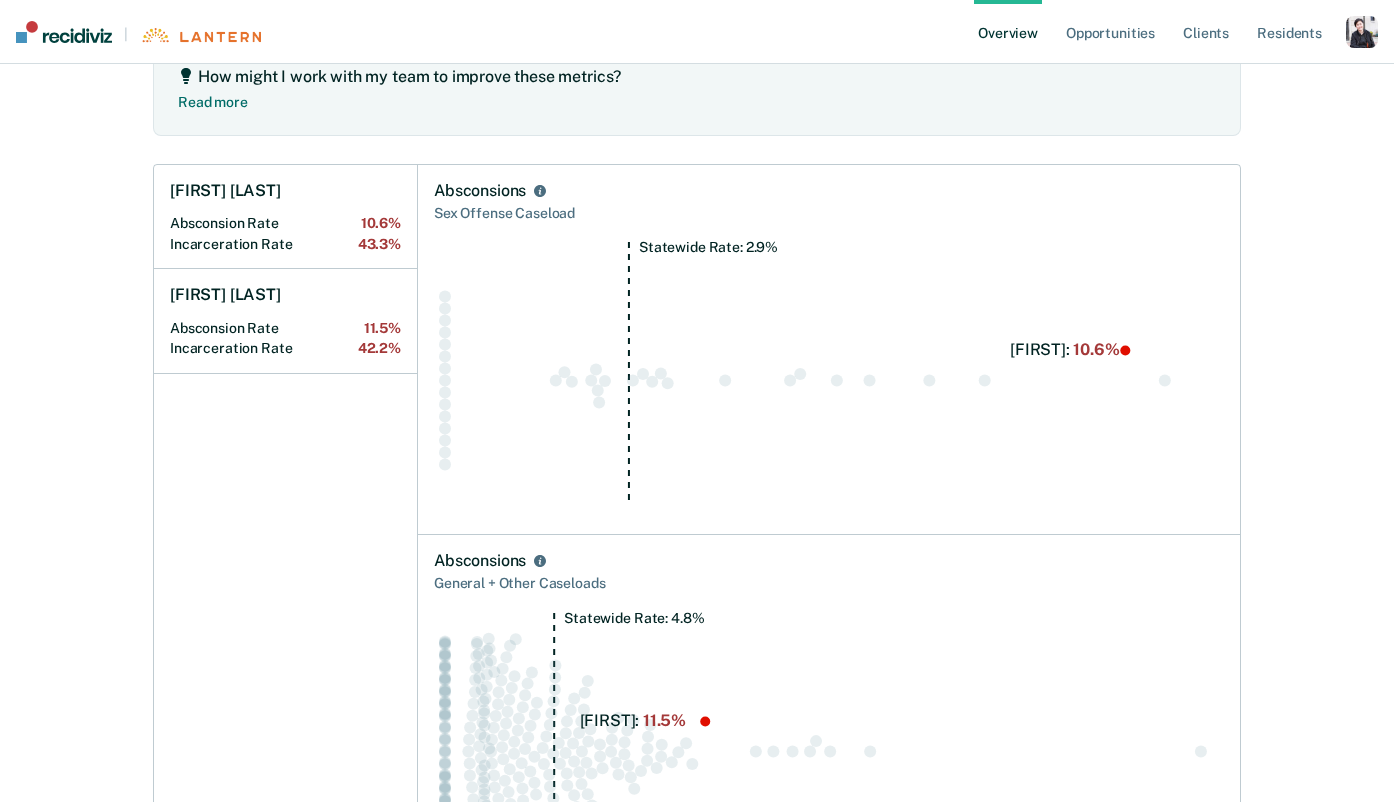 scroll, scrollTop: 330, scrollLeft: 0, axis: vertical 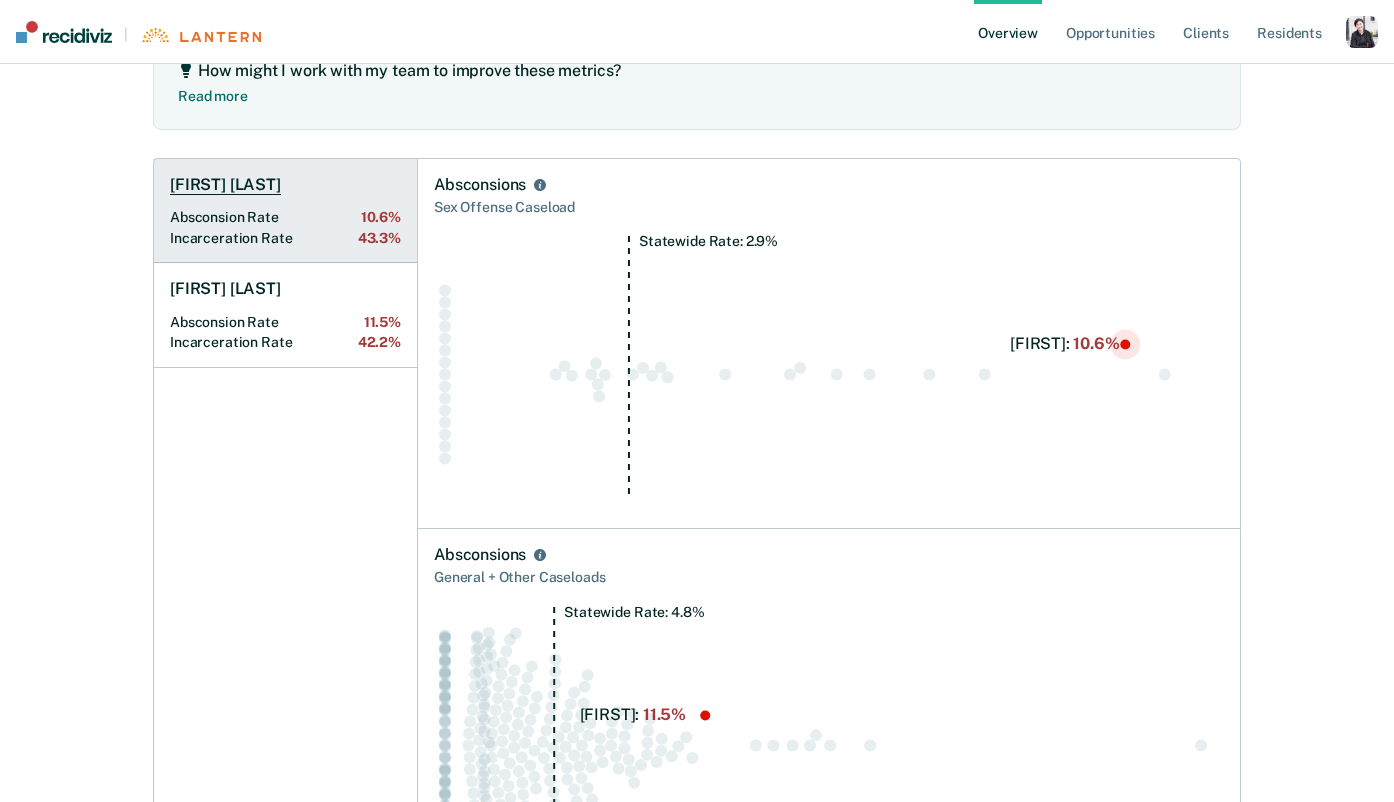 click on "[FIRST] [LAST]" at bounding box center [225, 185] 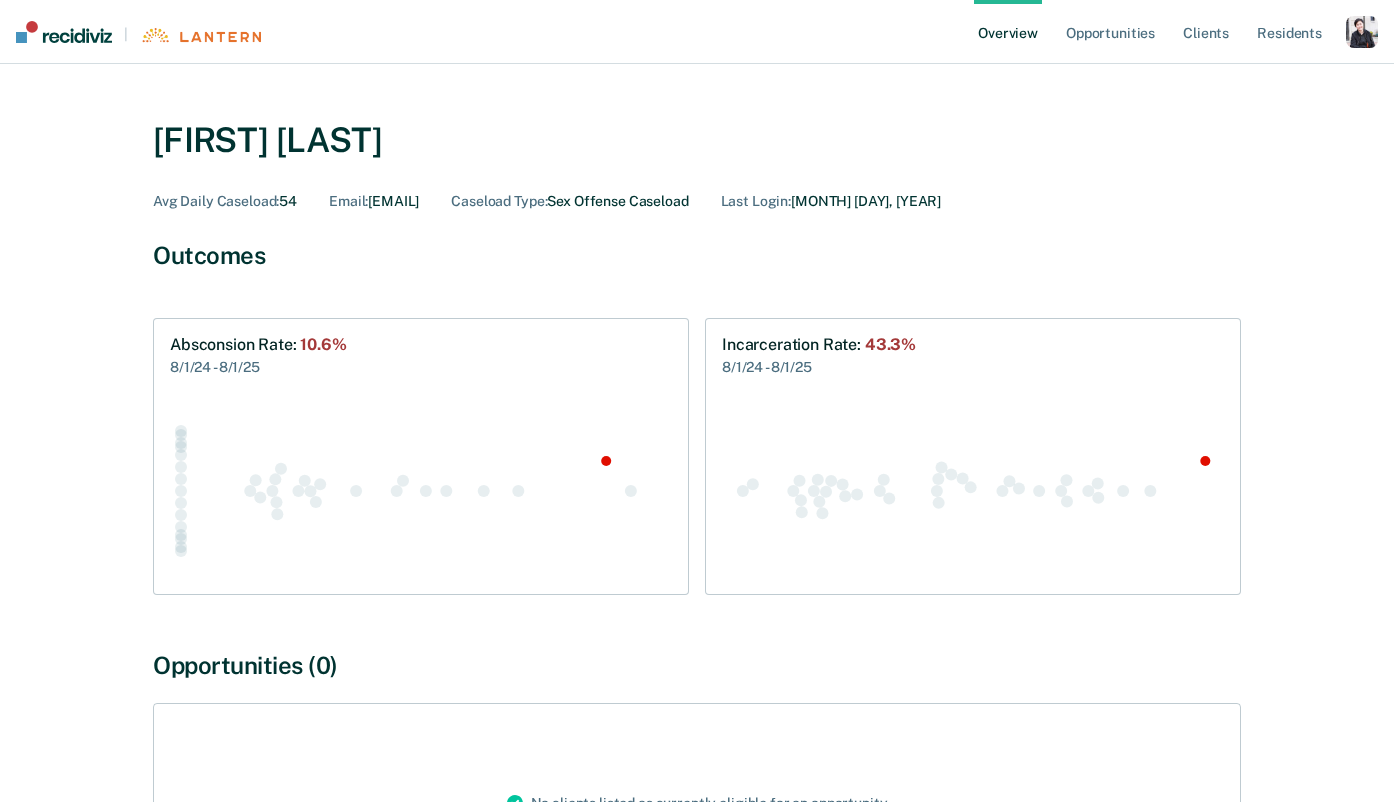 scroll, scrollTop: 52, scrollLeft: 0, axis: vertical 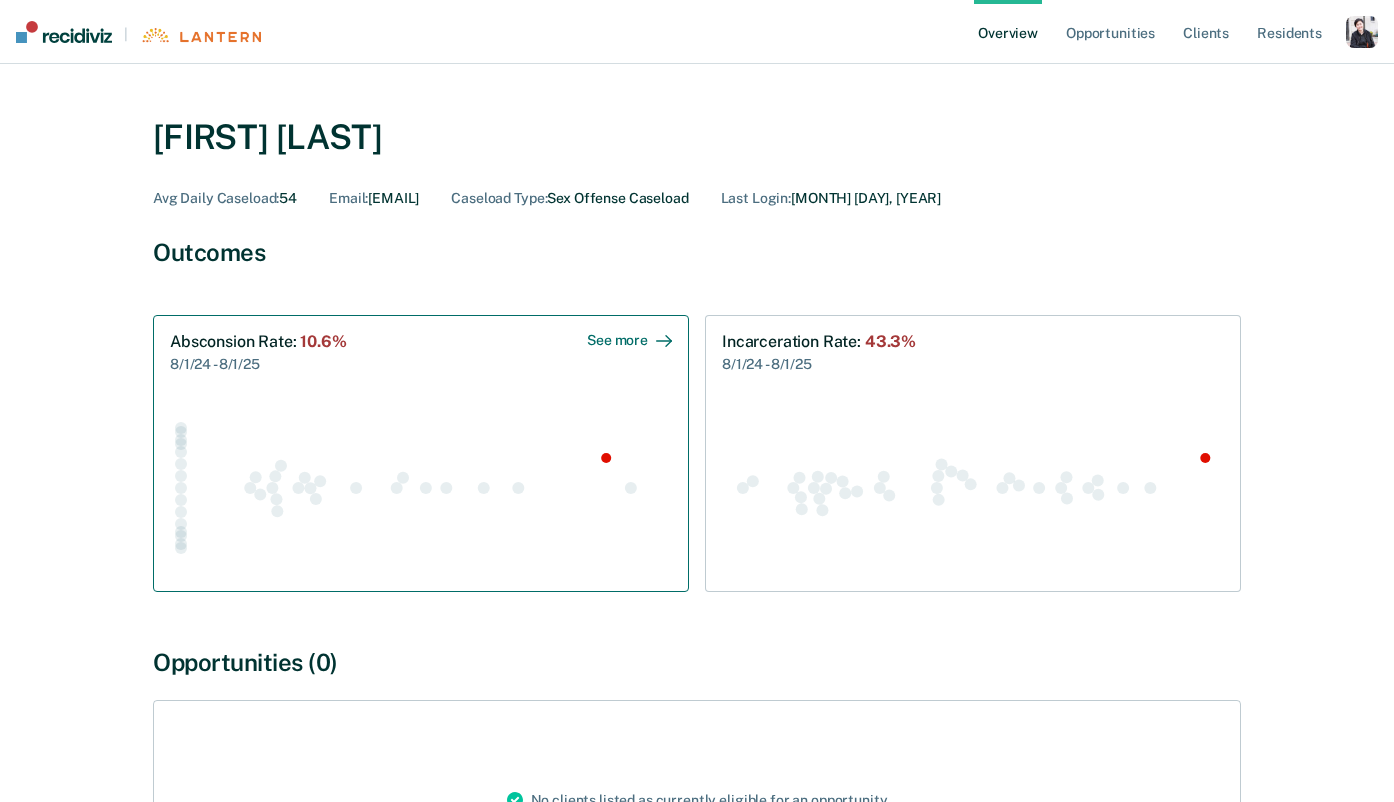 click on "[CATEGORY] : [PERCENTAGE] [MONTH]/[DAY]/[YEAR] - [MONTH]/[DAY]/[YEAR] See more" at bounding box center [421, 353] 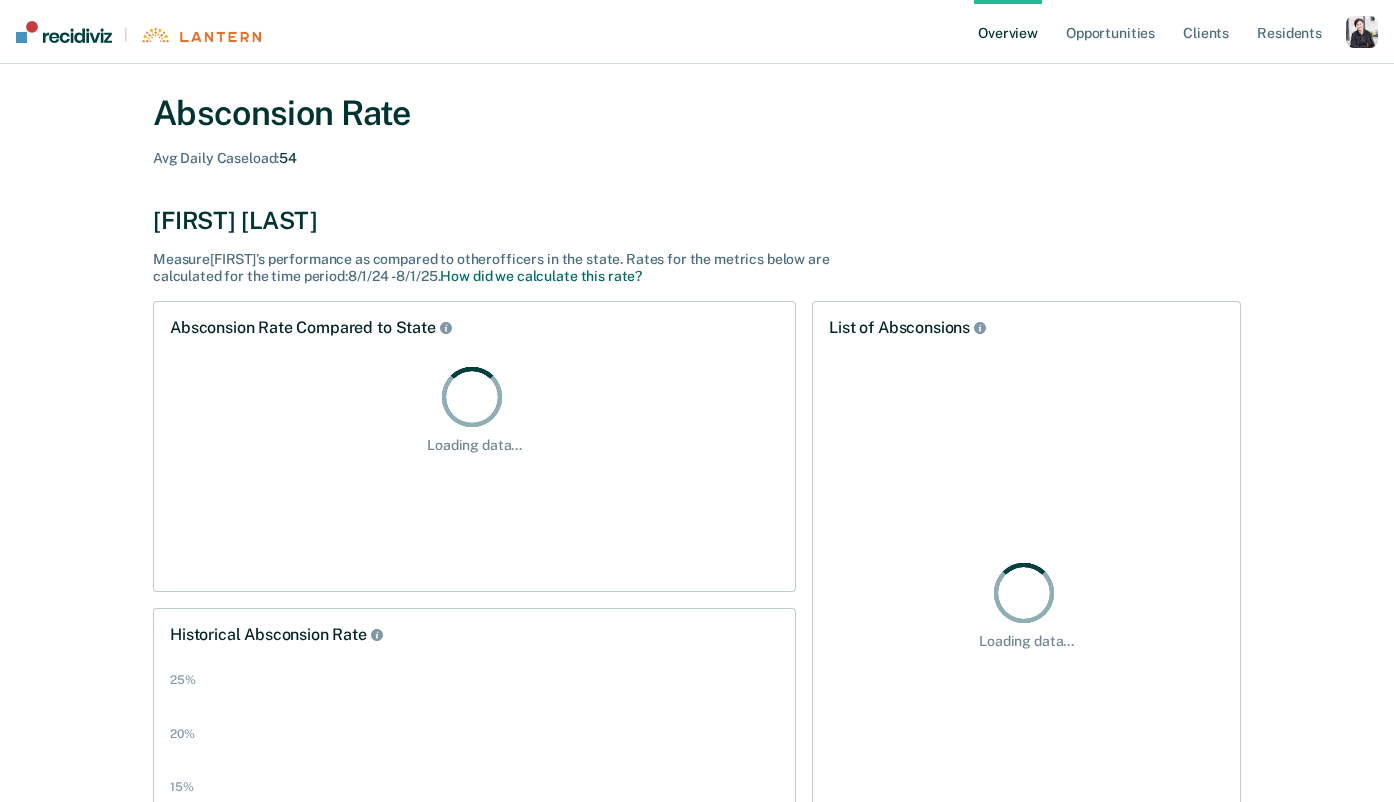 scroll, scrollTop: 0, scrollLeft: 0, axis: both 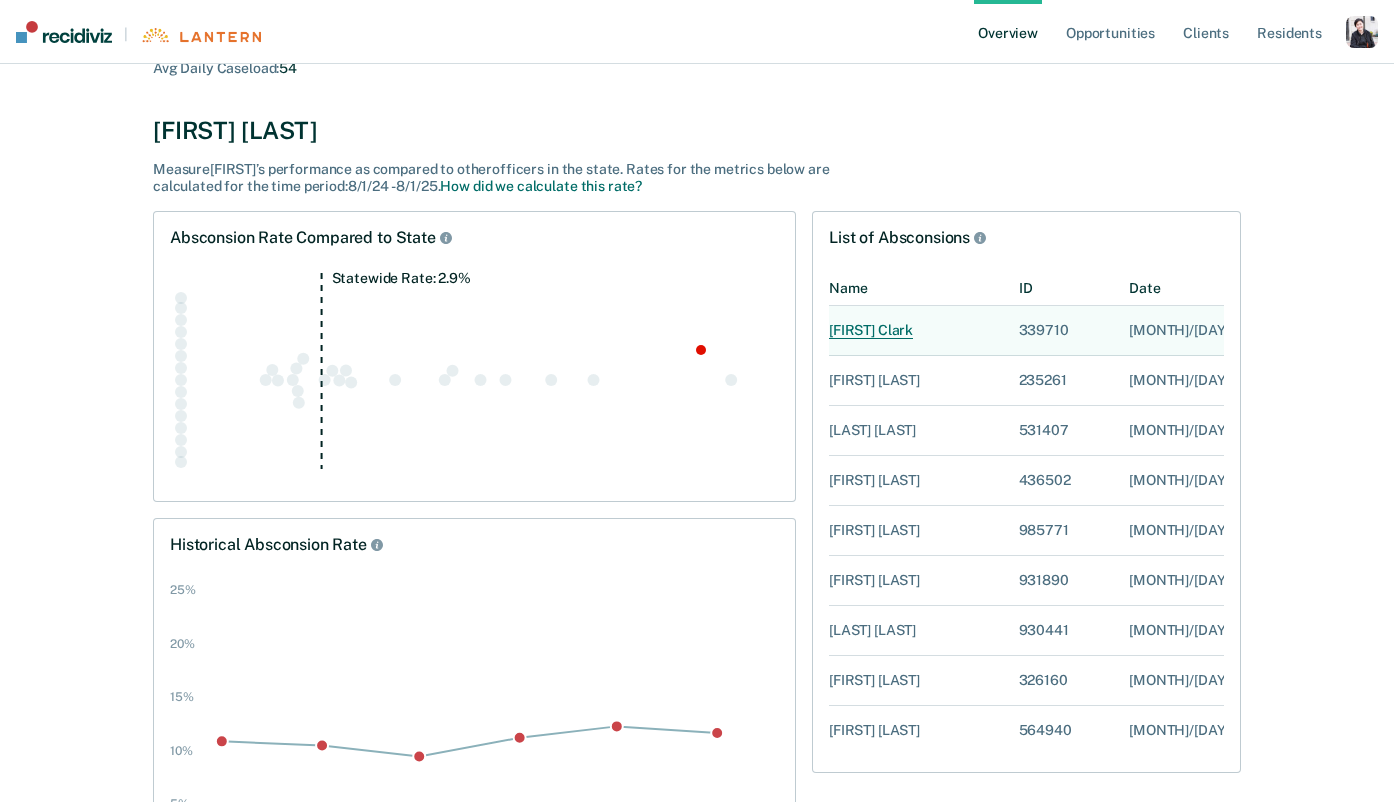 click on "[FIRST]   [LAST]" at bounding box center (871, 330) 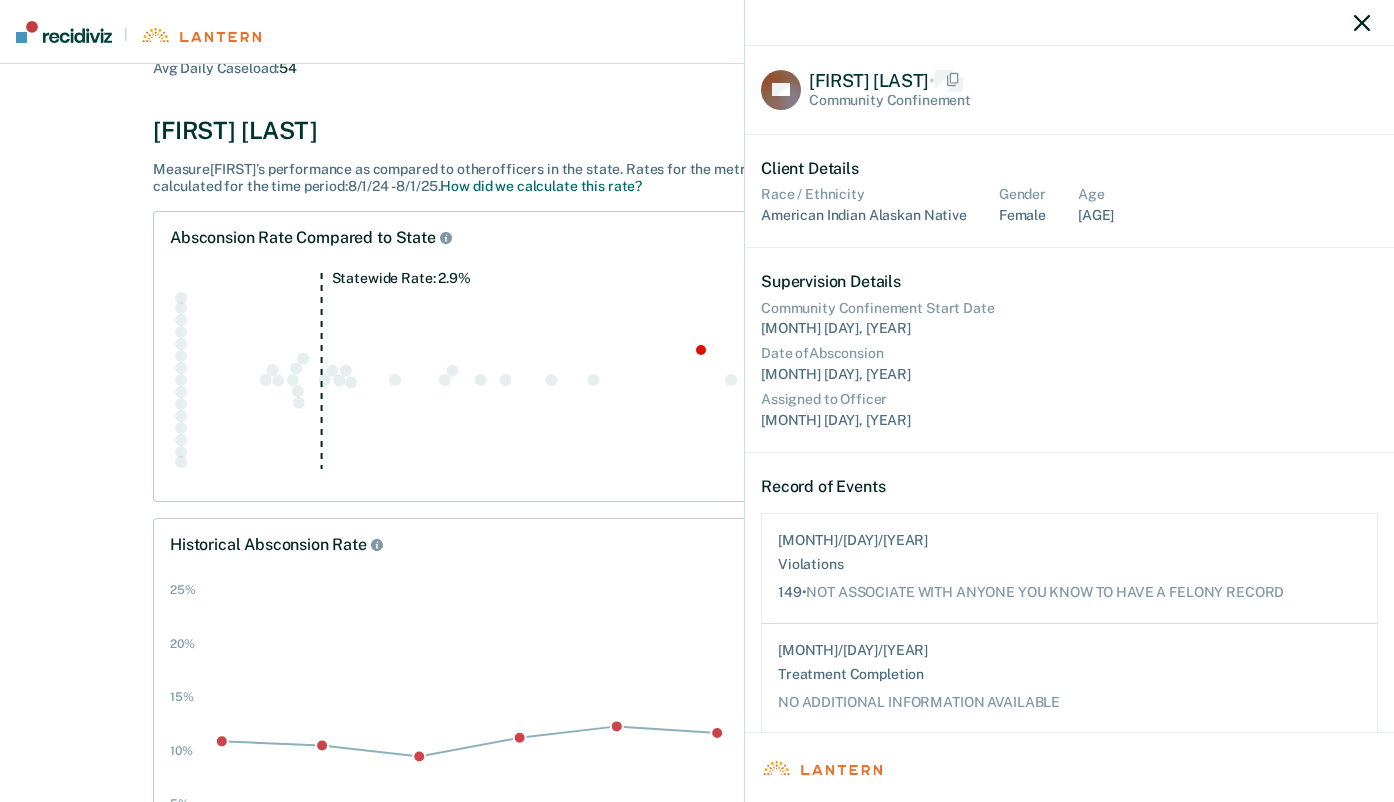 scroll, scrollTop: 1, scrollLeft: 1, axis: both 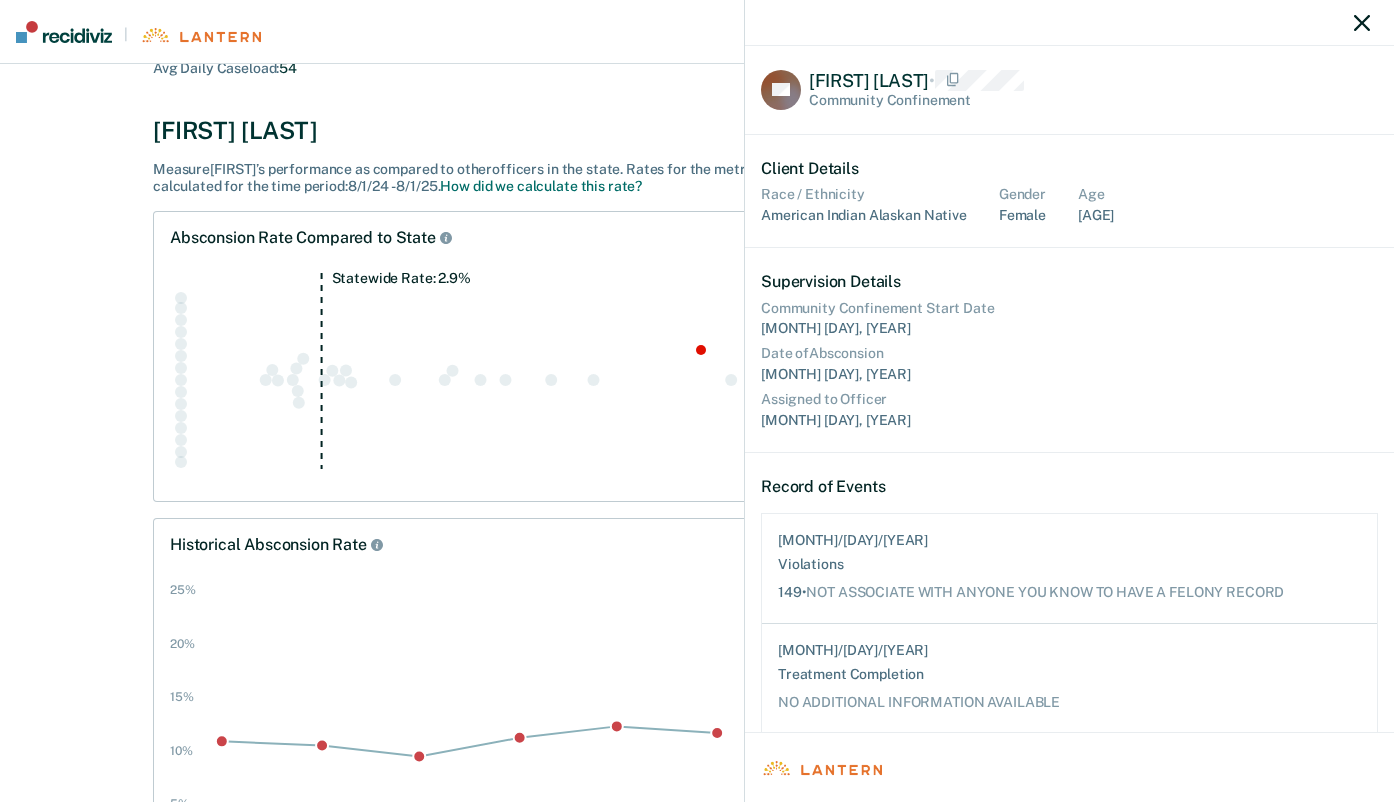 click 